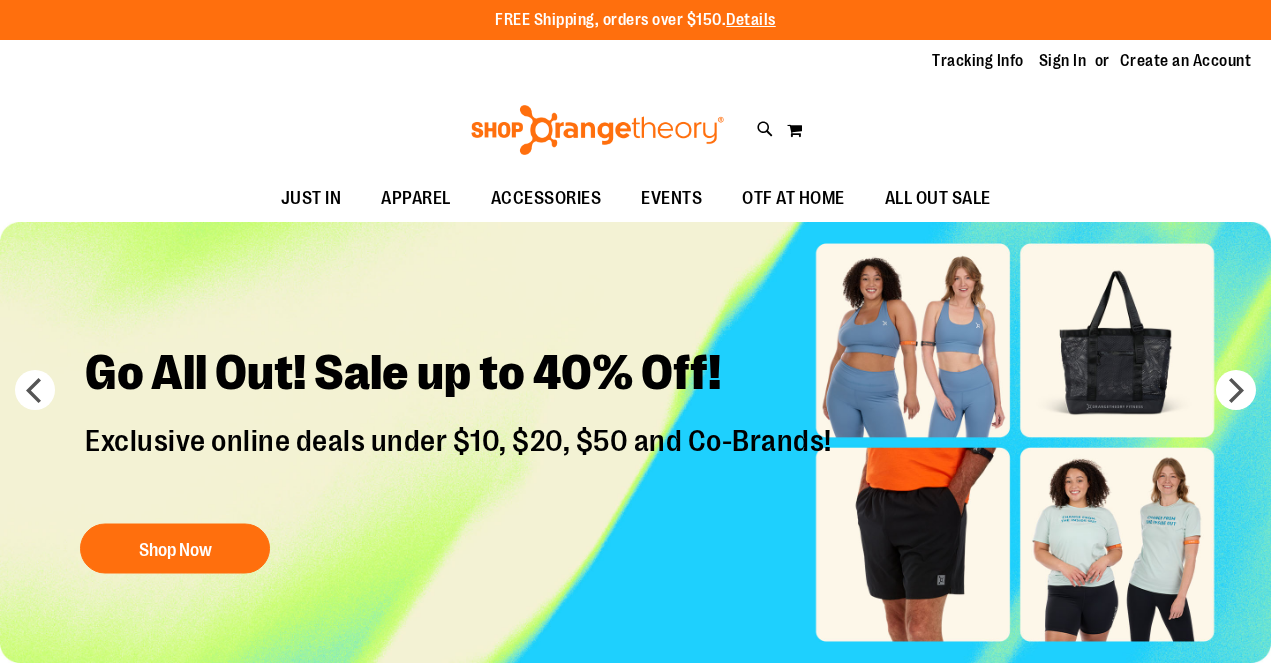 scroll, scrollTop: 0, scrollLeft: 0, axis: both 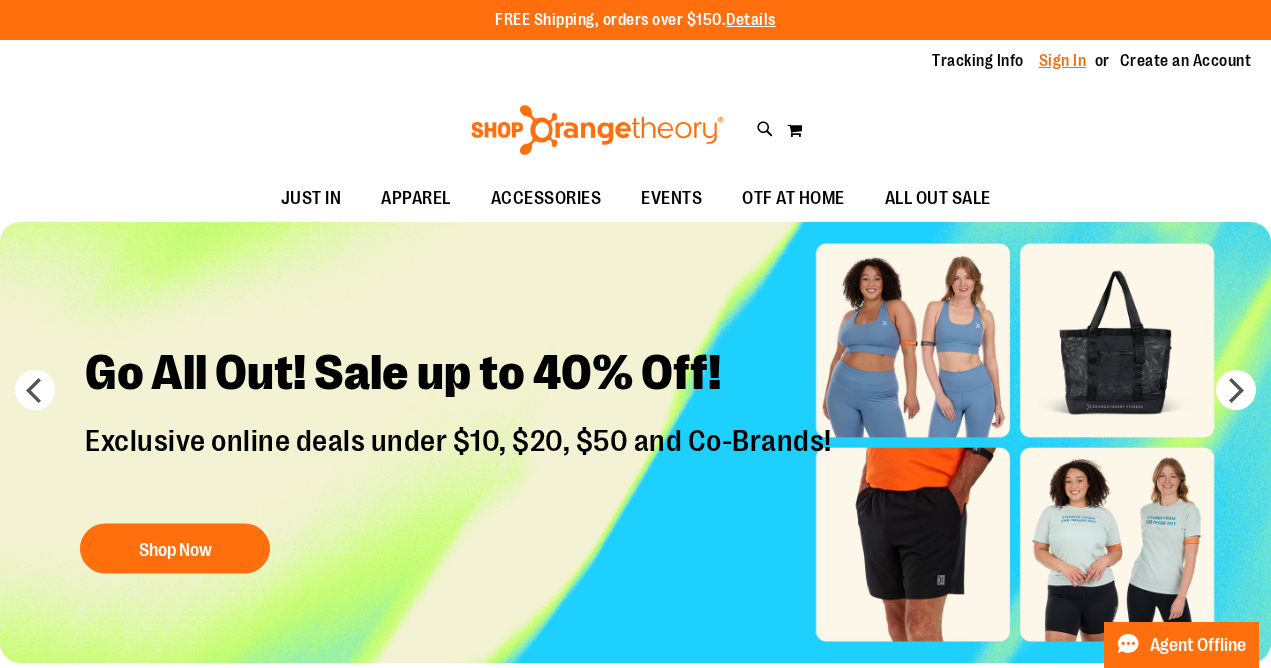 type on "**********" 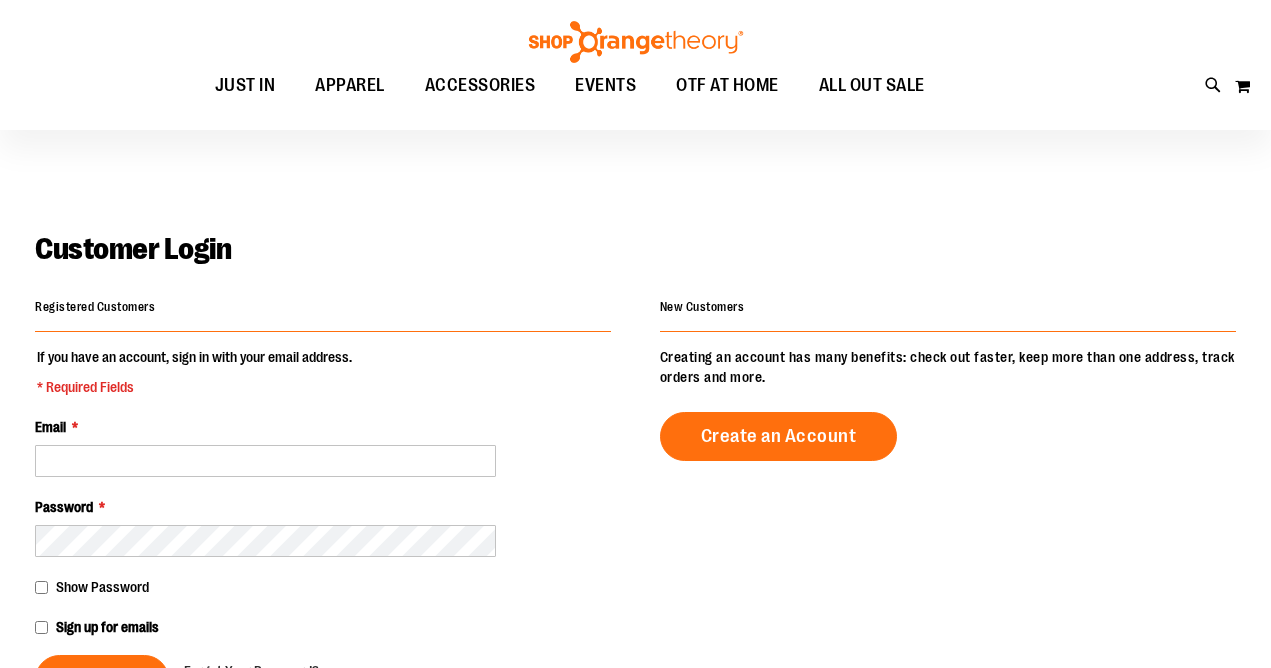 scroll, scrollTop: 240, scrollLeft: 0, axis: vertical 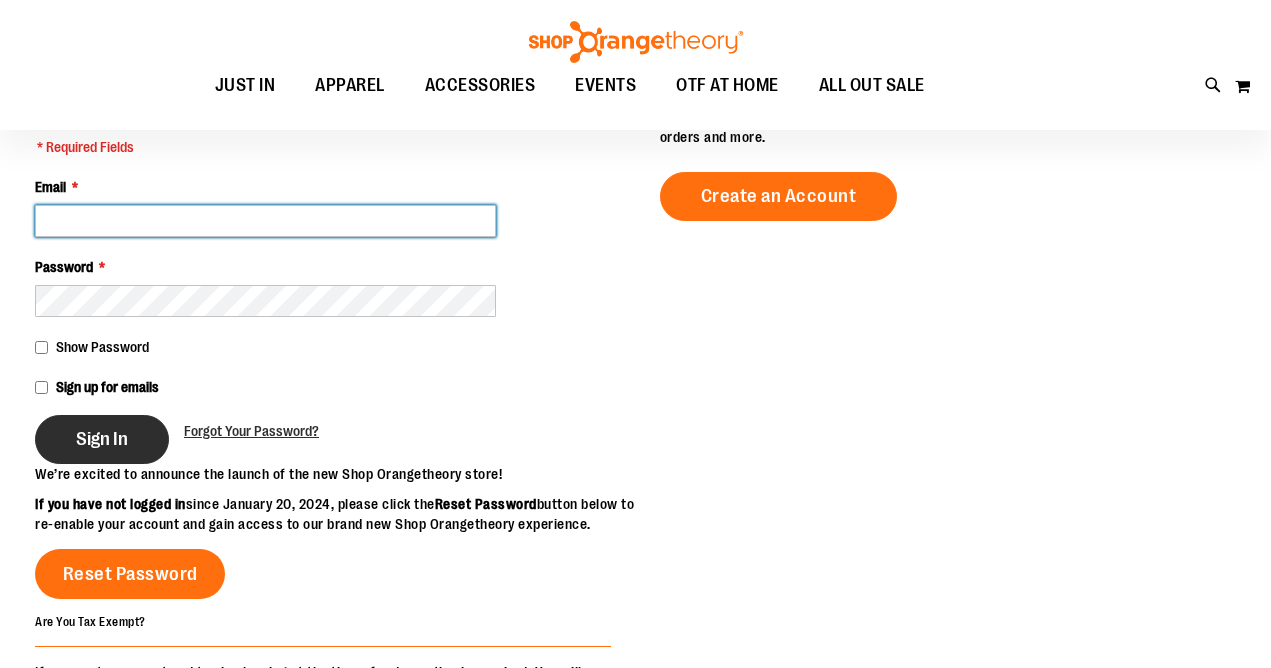 type on "**********" 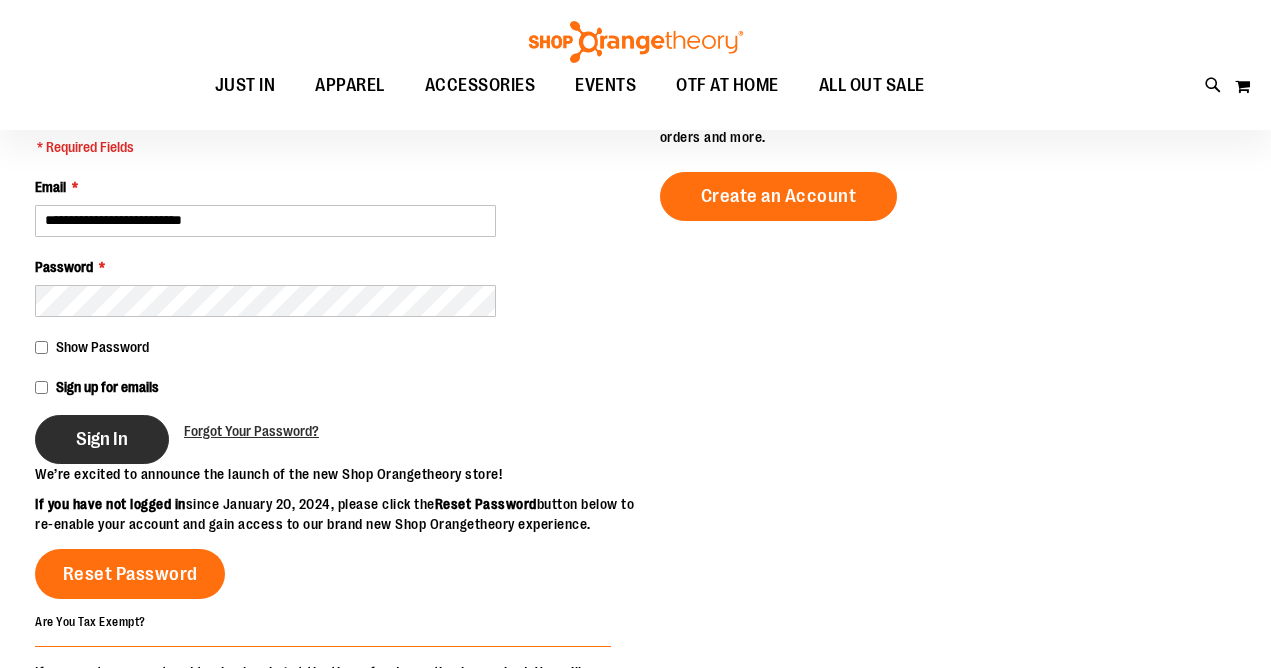 type on "**********" 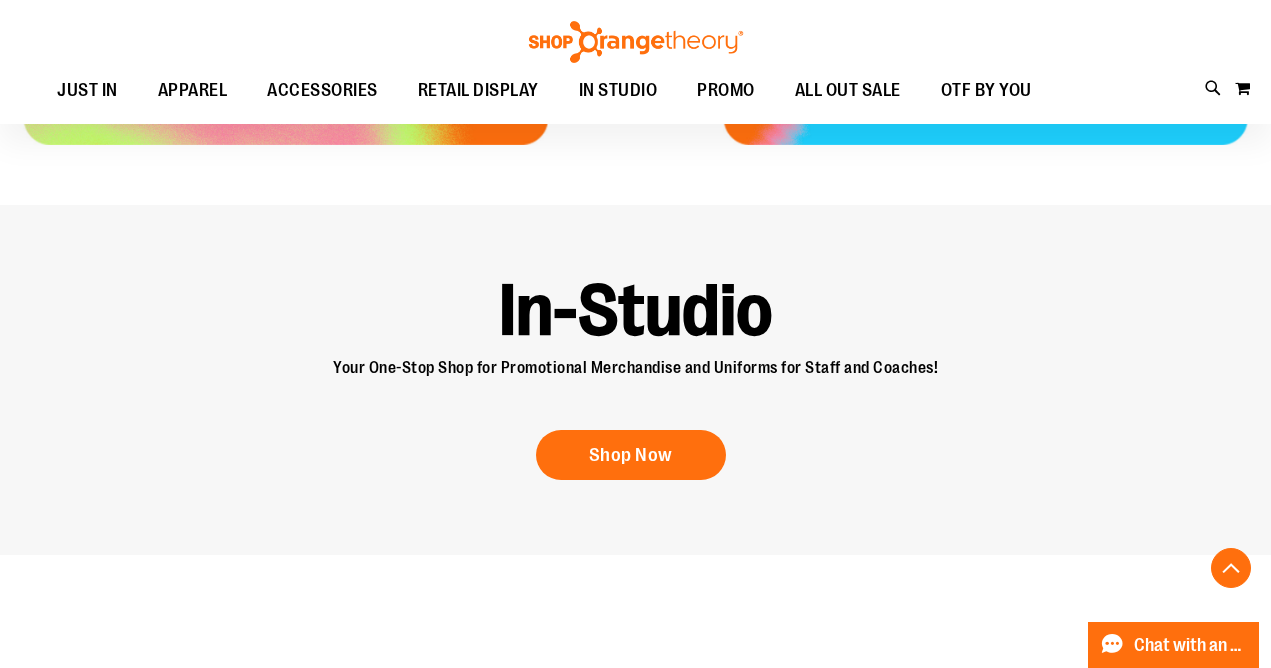 scroll, scrollTop: 1234, scrollLeft: 0, axis: vertical 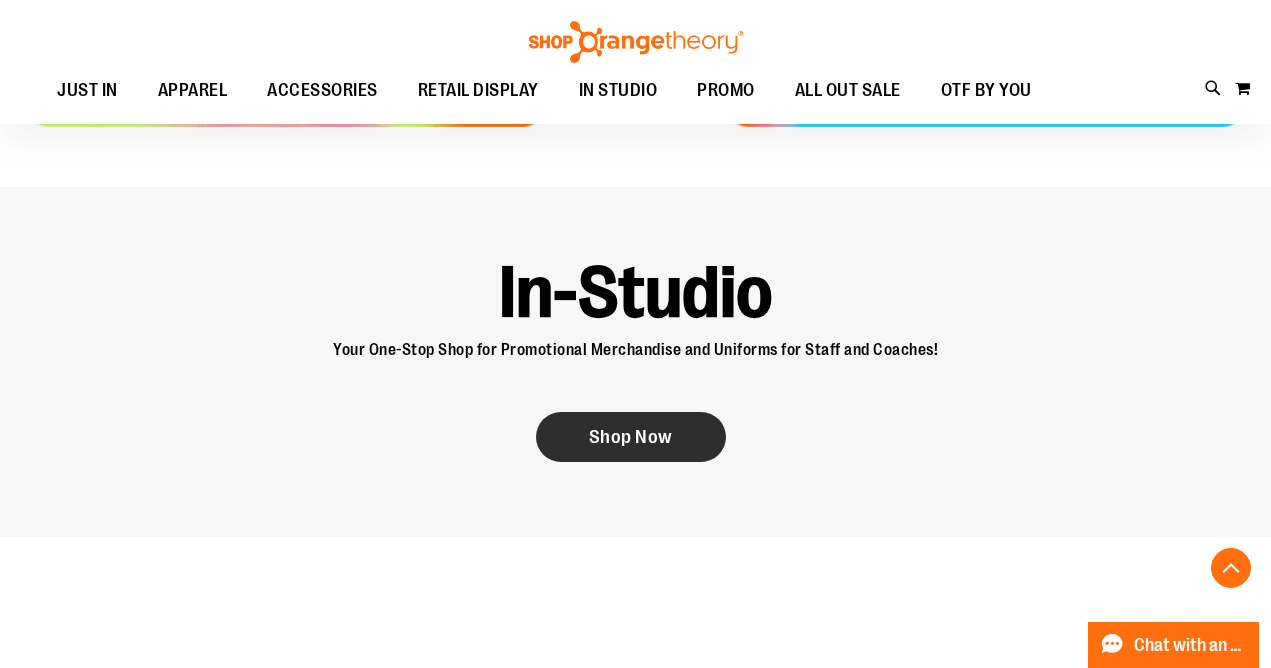 type on "**********" 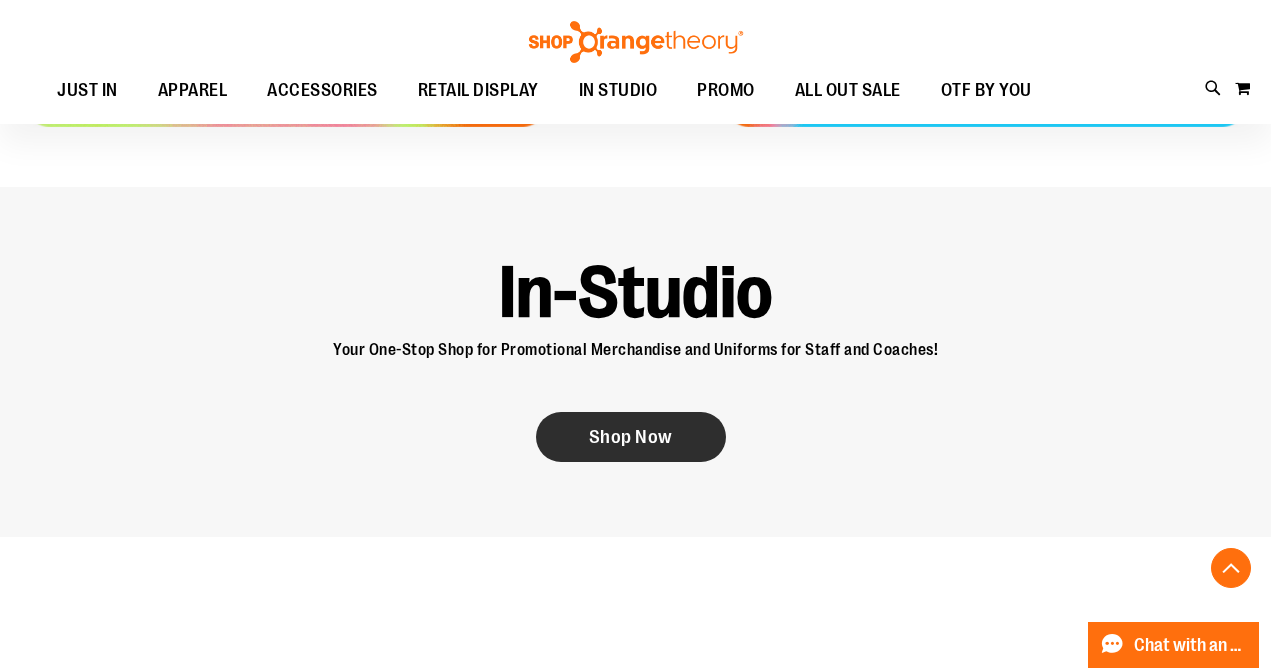 scroll, scrollTop: 1241, scrollLeft: 0, axis: vertical 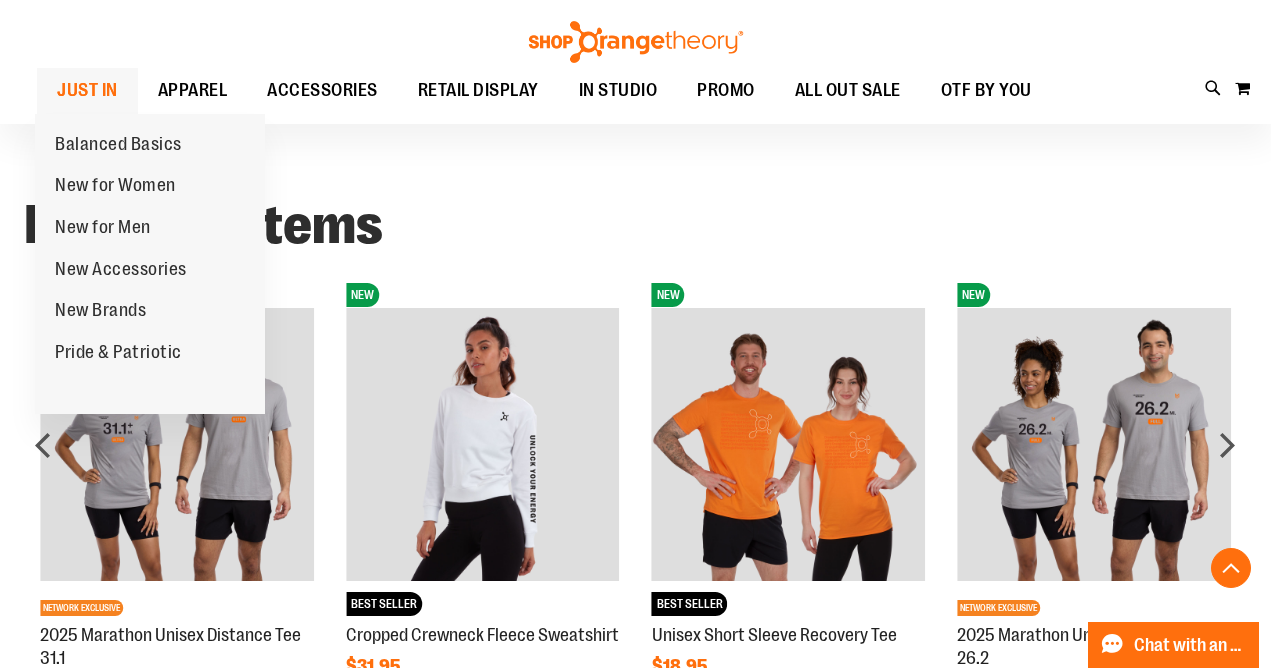 type on "**********" 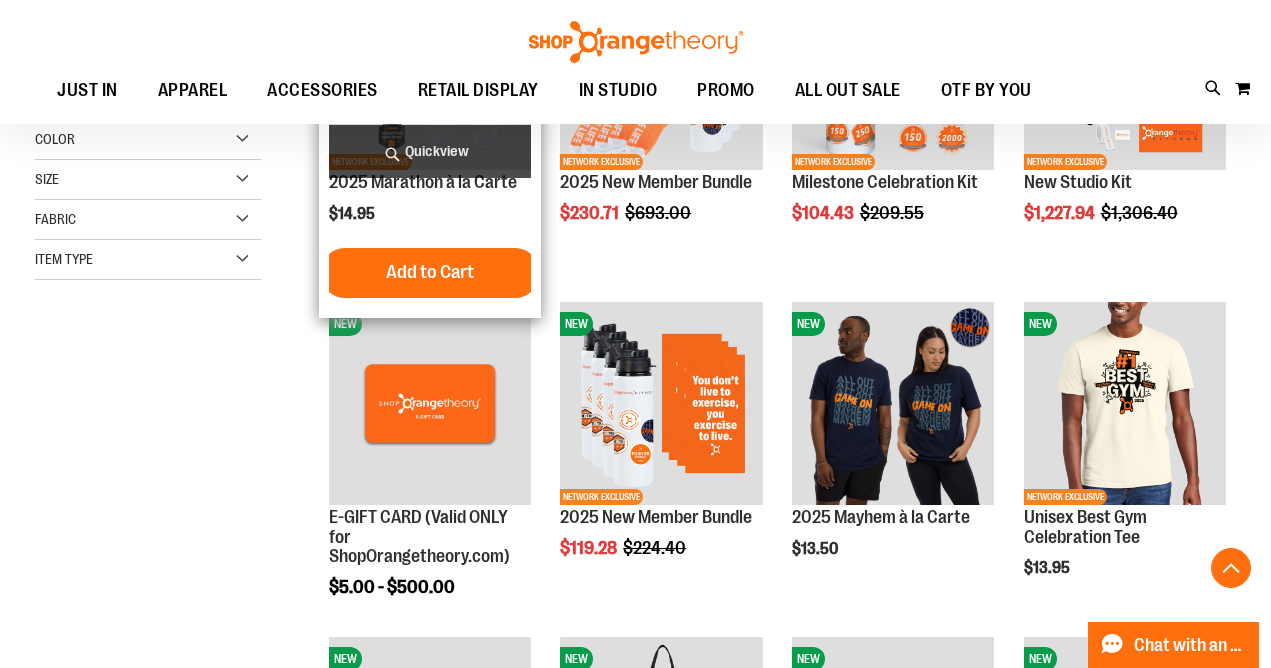 scroll, scrollTop: 433, scrollLeft: 0, axis: vertical 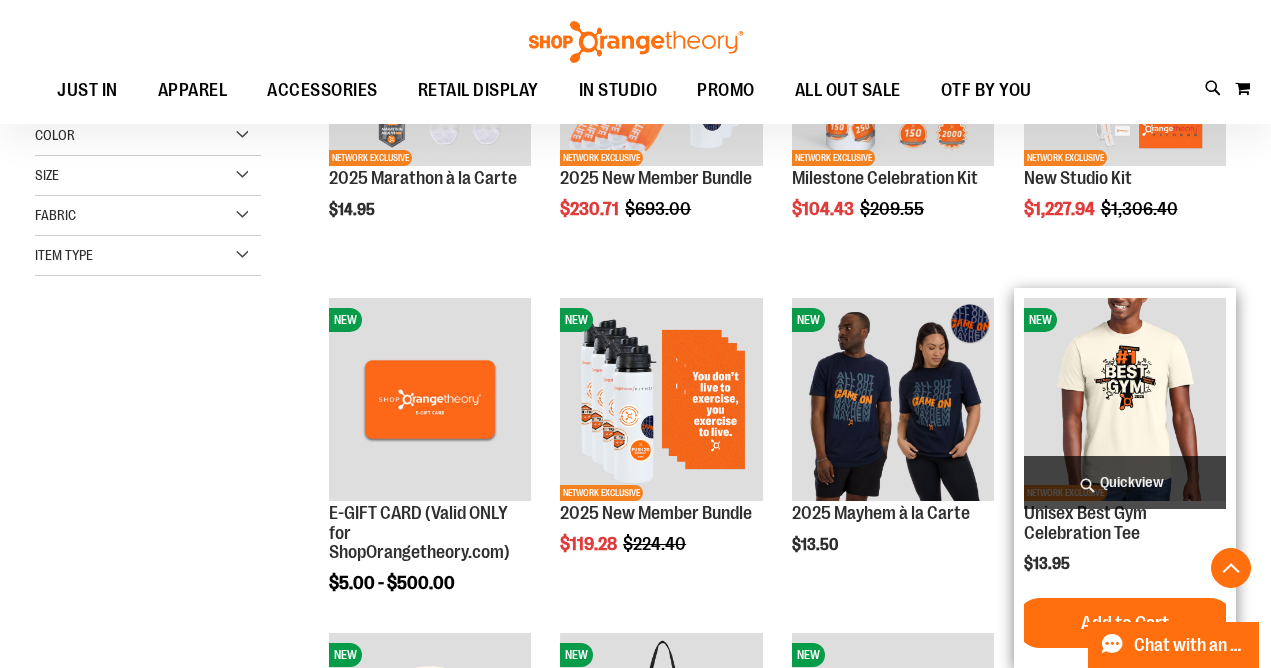 type on "**********" 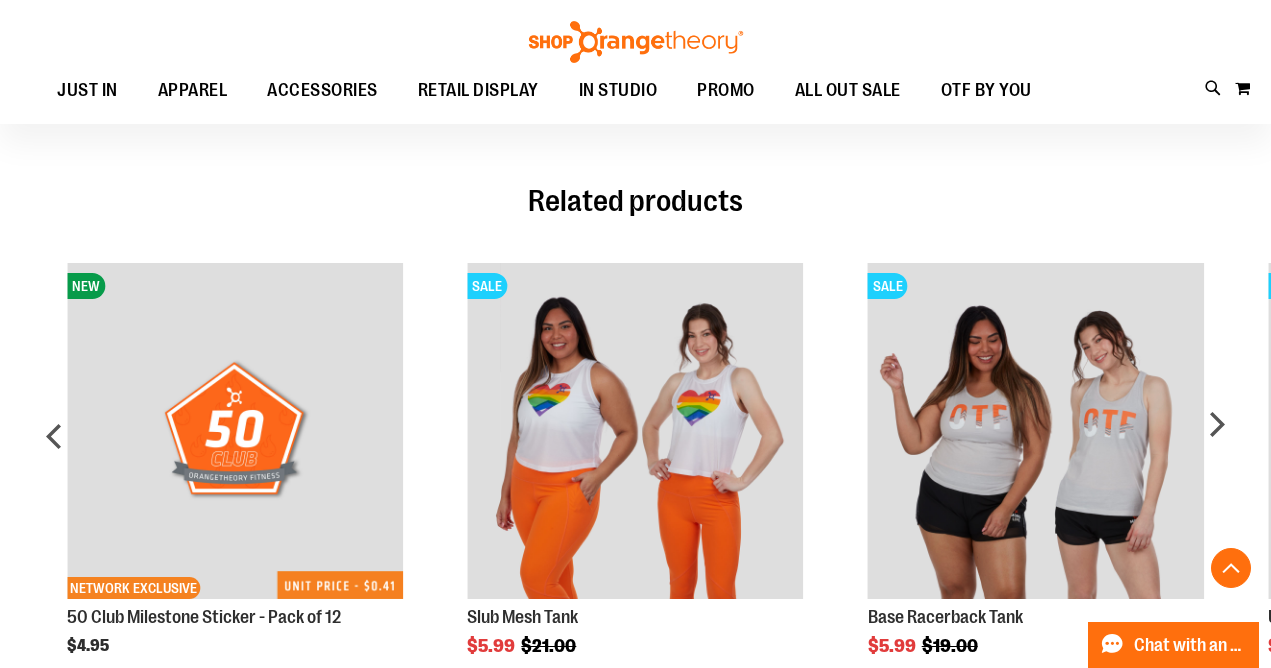 scroll, scrollTop: 1298, scrollLeft: 0, axis: vertical 